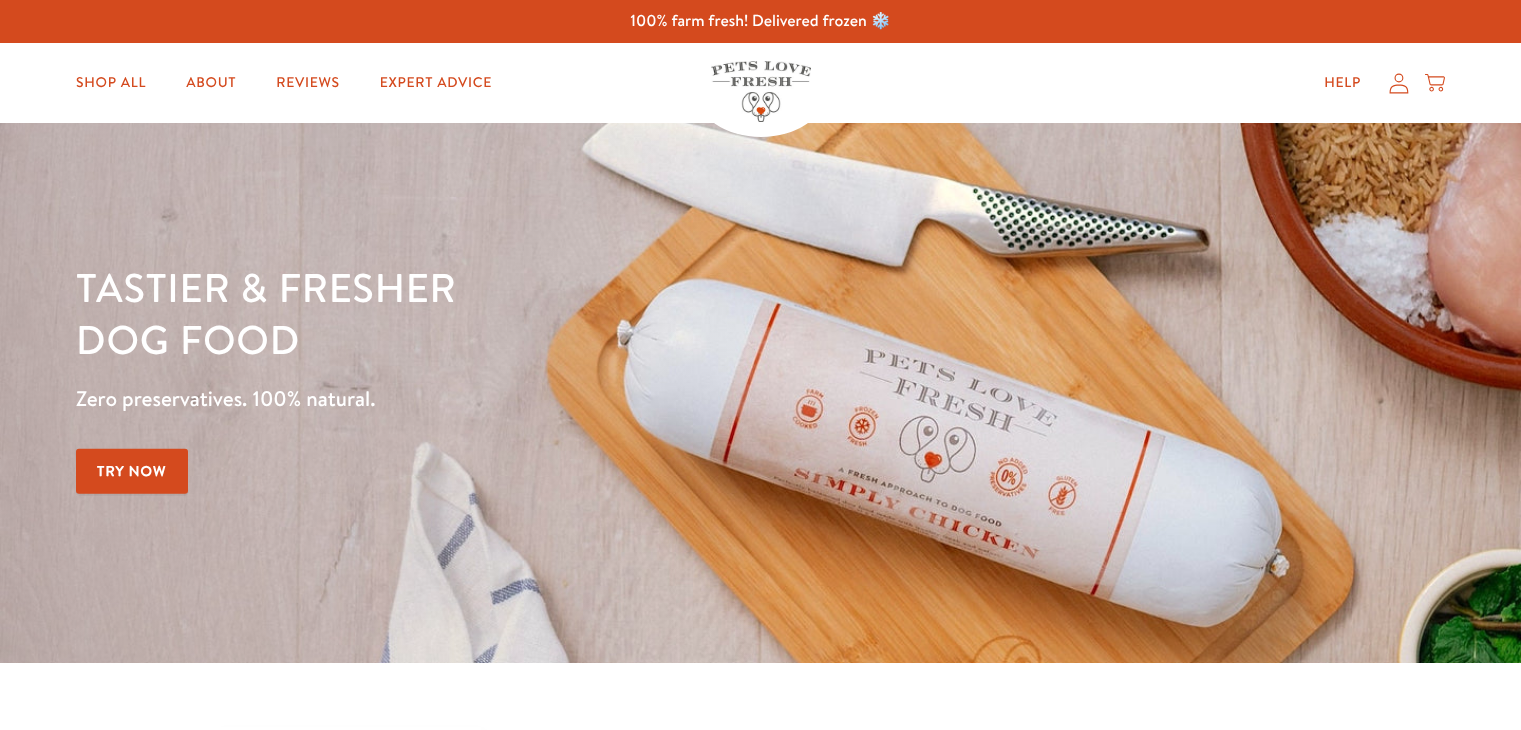 scroll, scrollTop: 0, scrollLeft: 0, axis: both 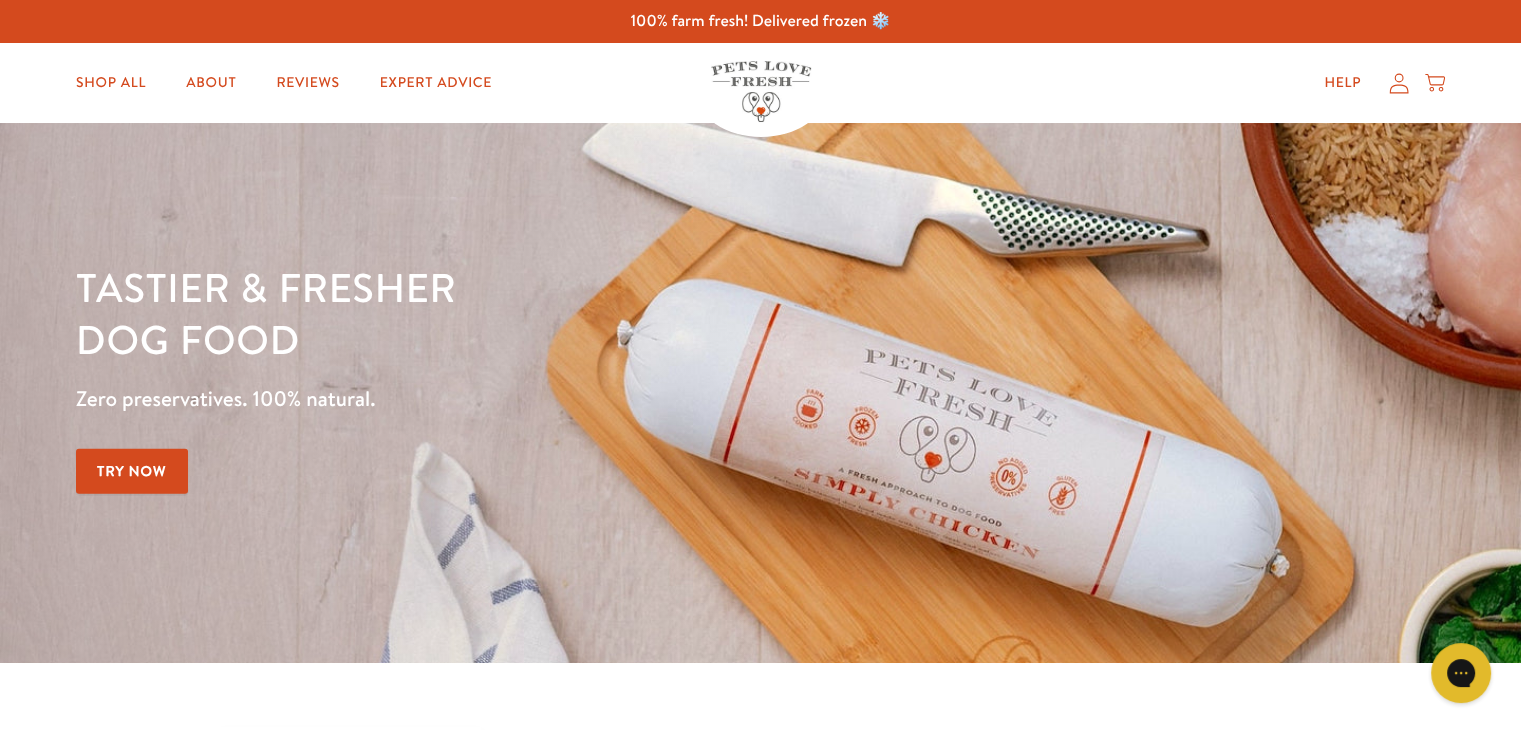 drag, startPoint x: 0, startPoint y: 0, endPoint x: 442, endPoint y: 50, distance: 444.81906 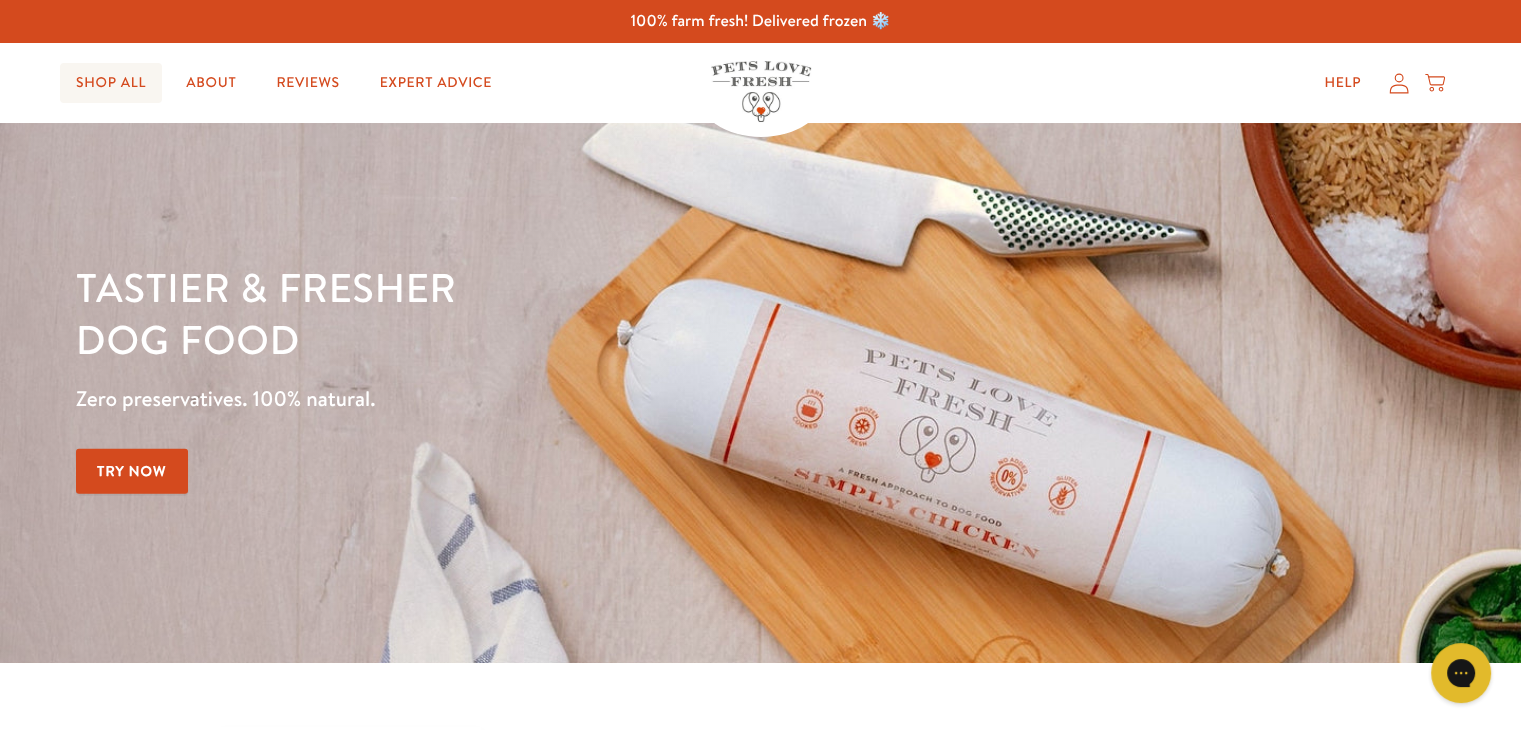 click on "Shop All" at bounding box center [111, 83] 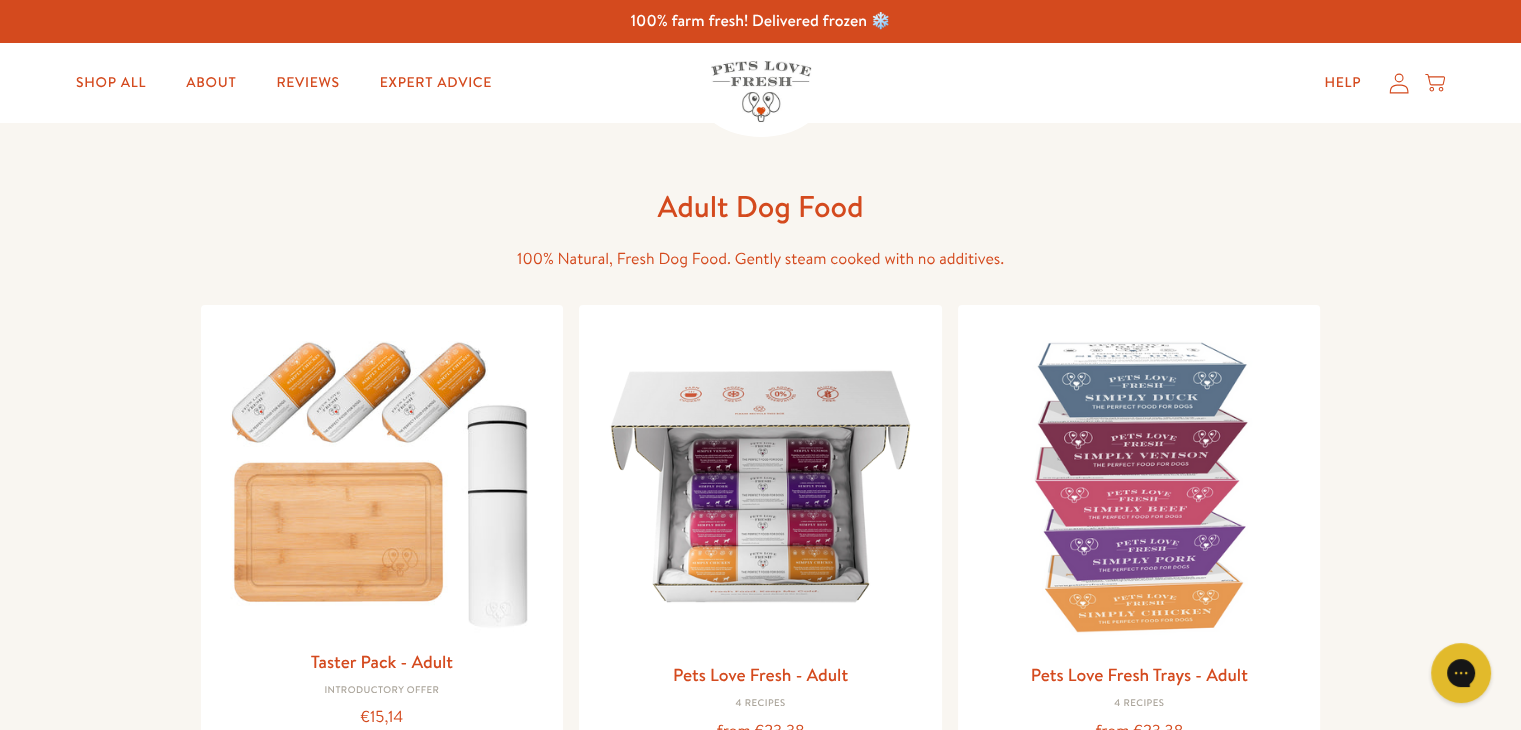 scroll, scrollTop: 0, scrollLeft: 0, axis: both 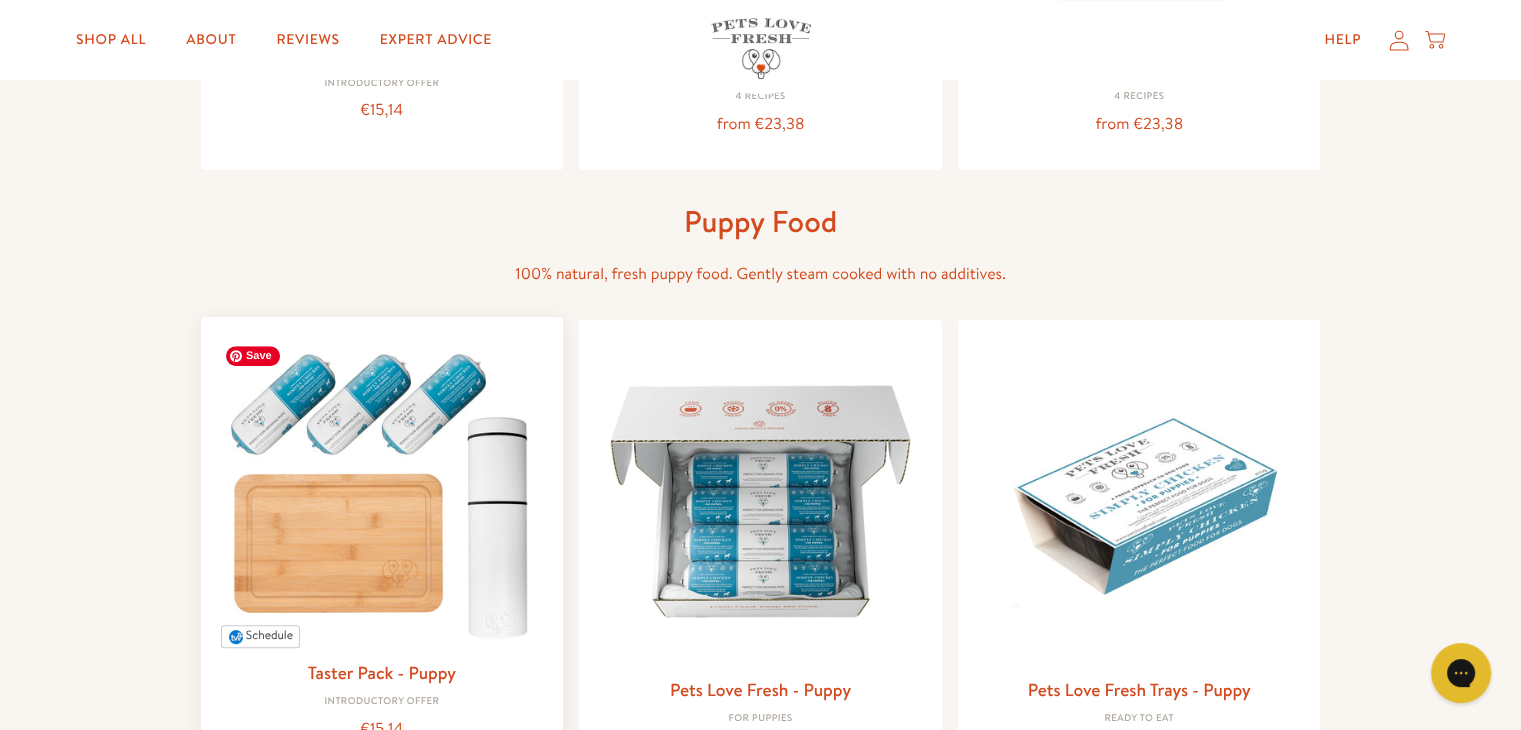 click at bounding box center (382, 491) 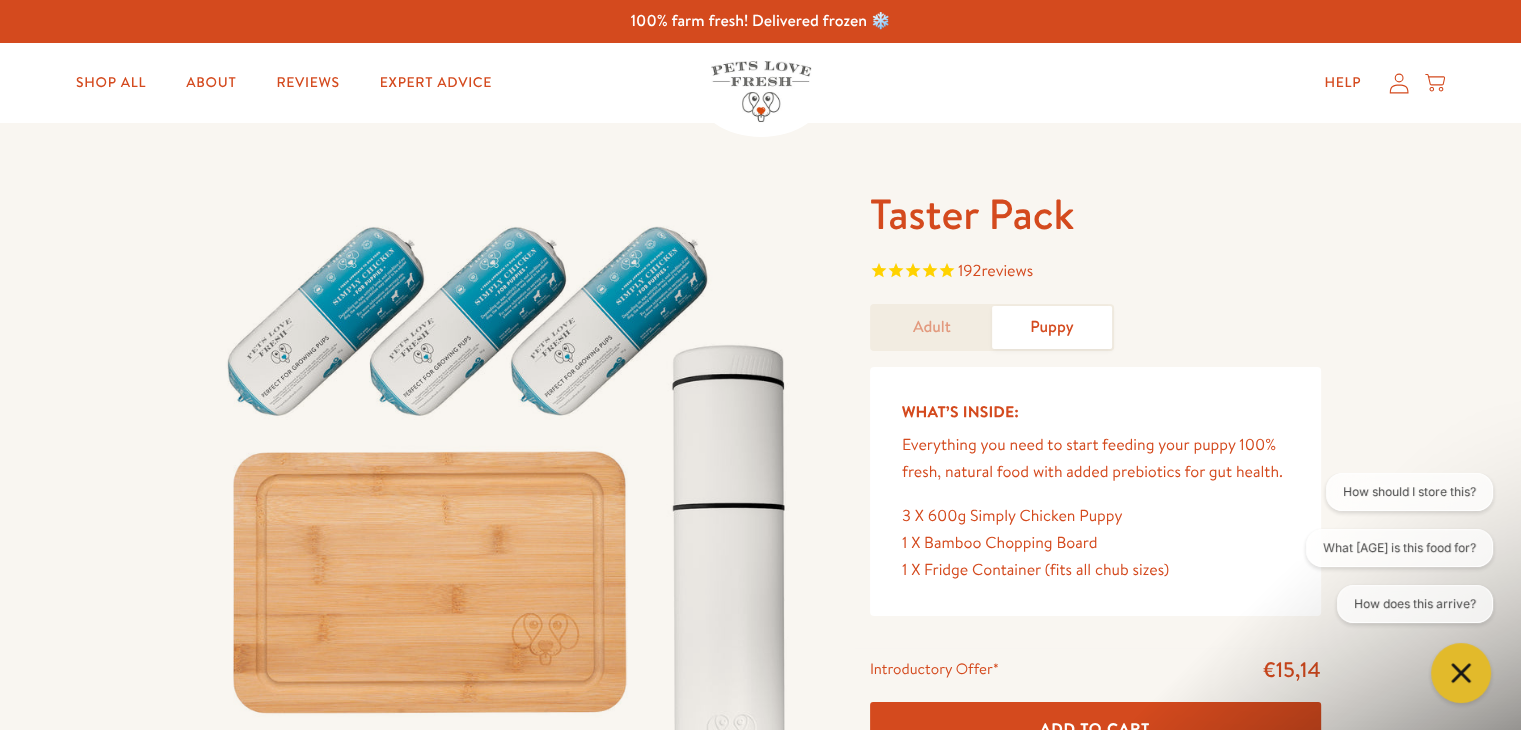 scroll, scrollTop: 0, scrollLeft: 0, axis: both 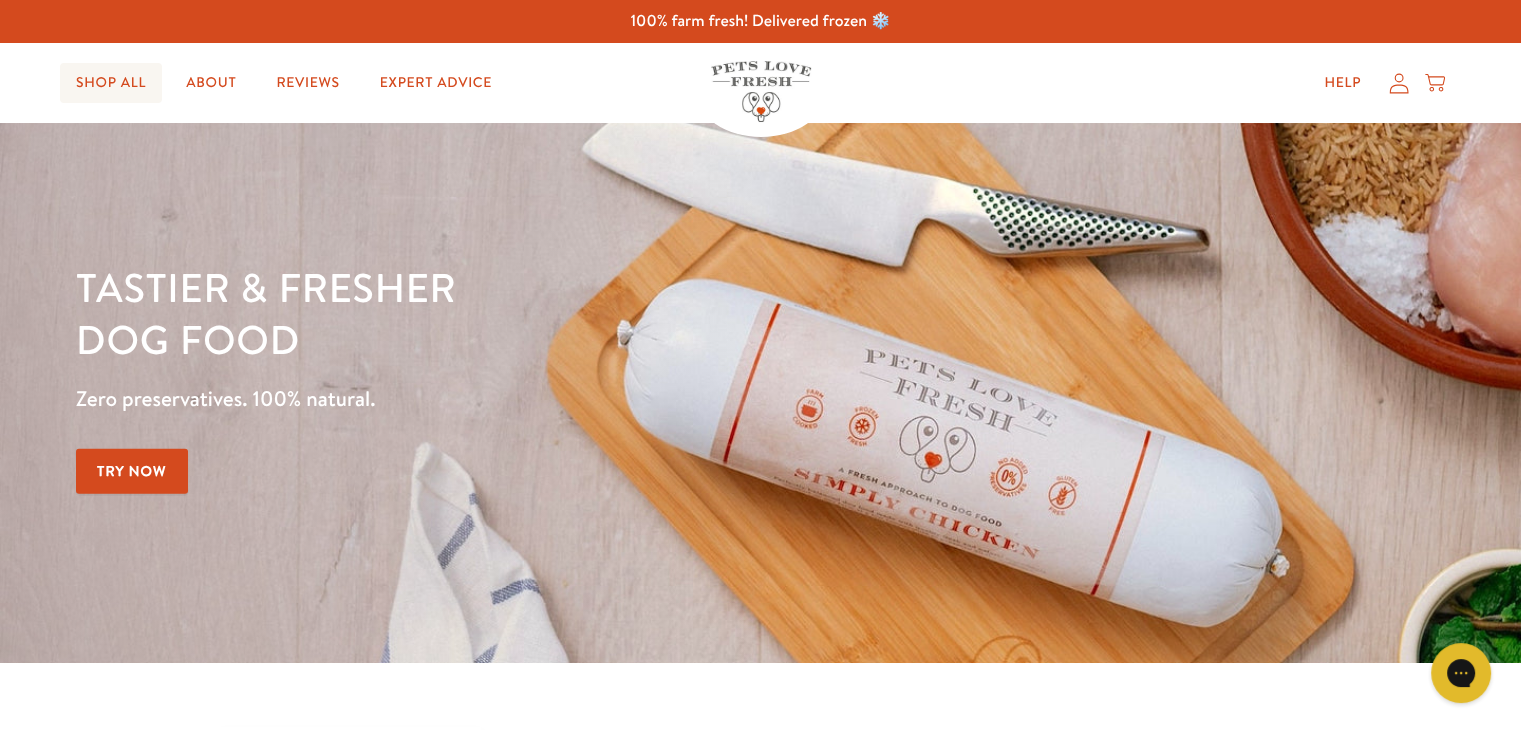 click on "Shop All" at bounding box center [111, 83] 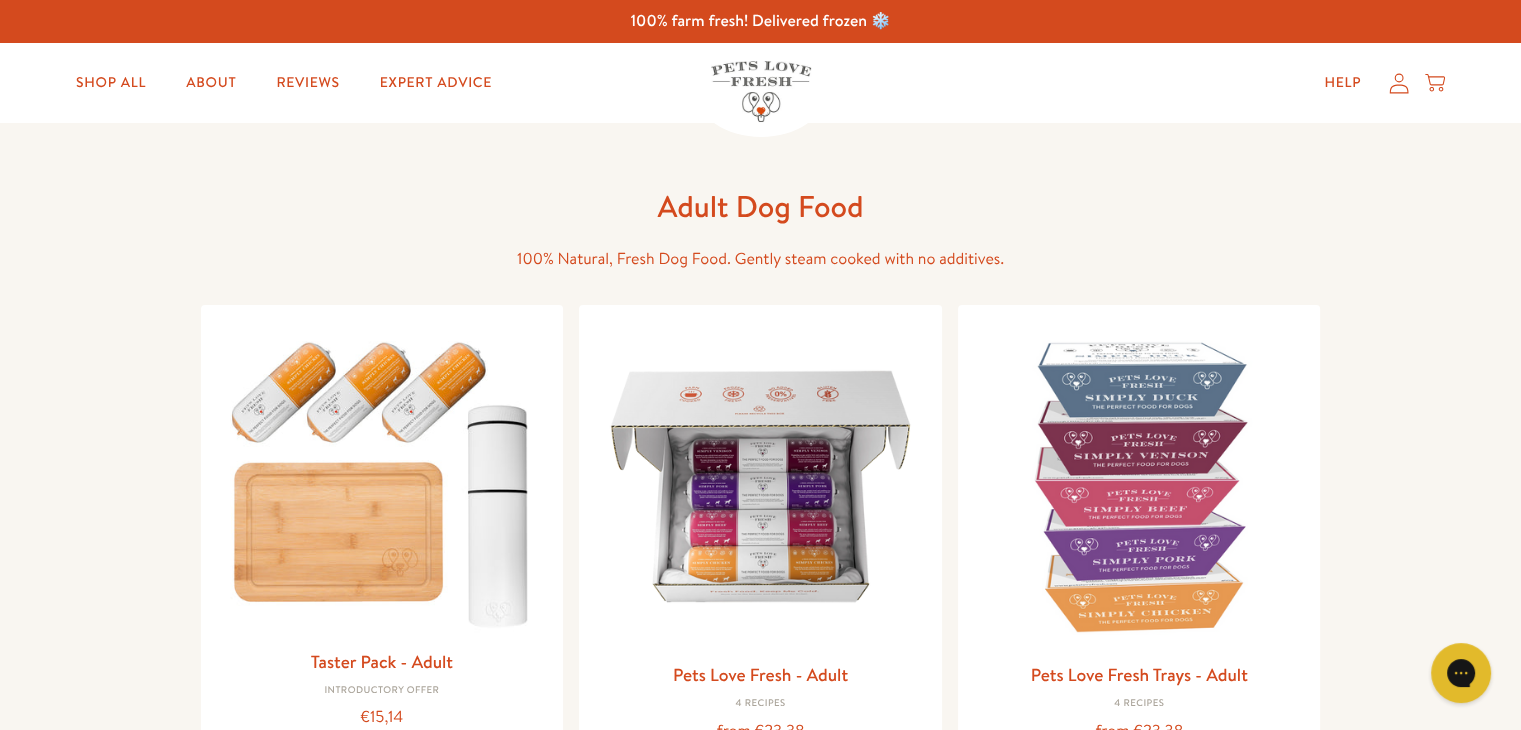 scroll, scrollTop: 0, scrollLeft: 0, axis: both 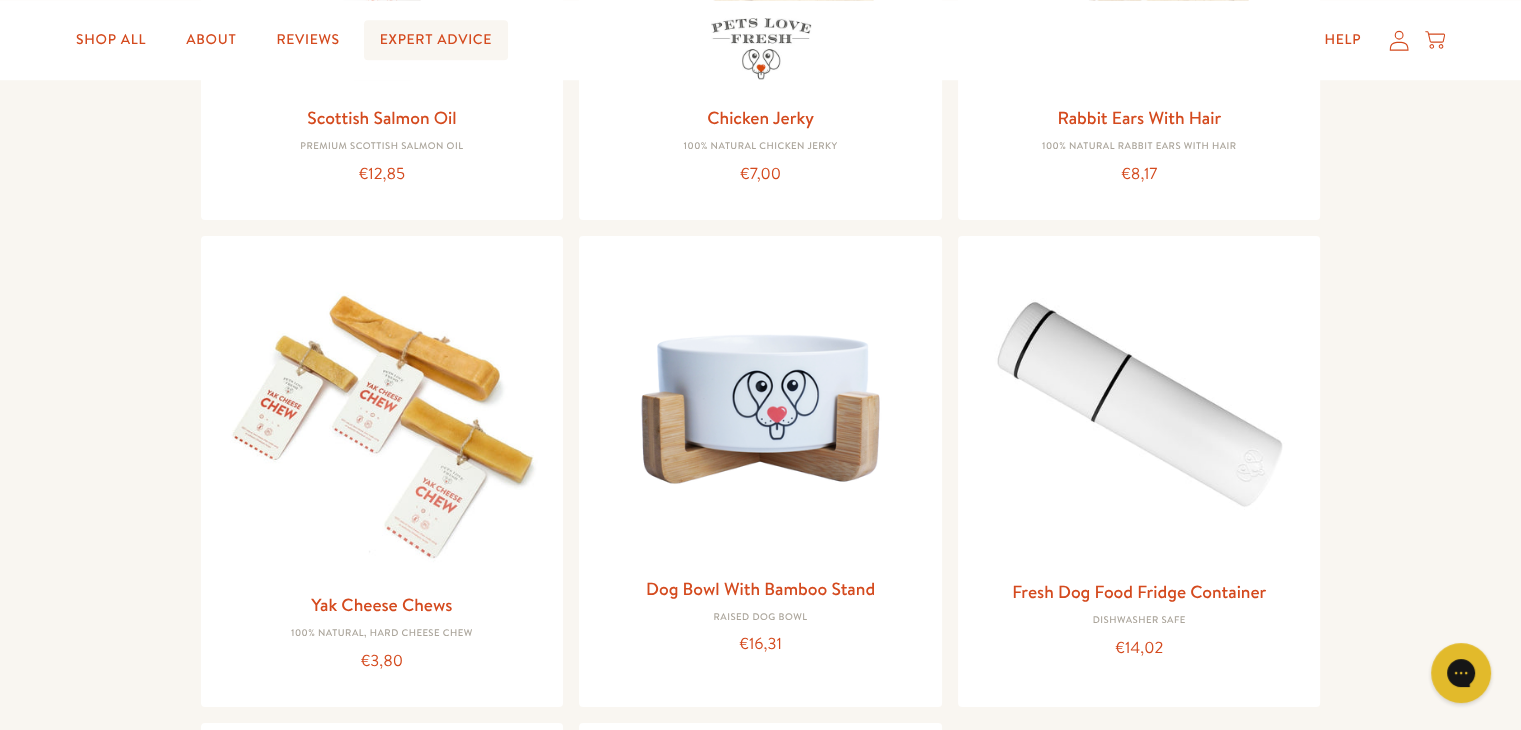 click on "Expert Advice" at bounding box center [436, 40] 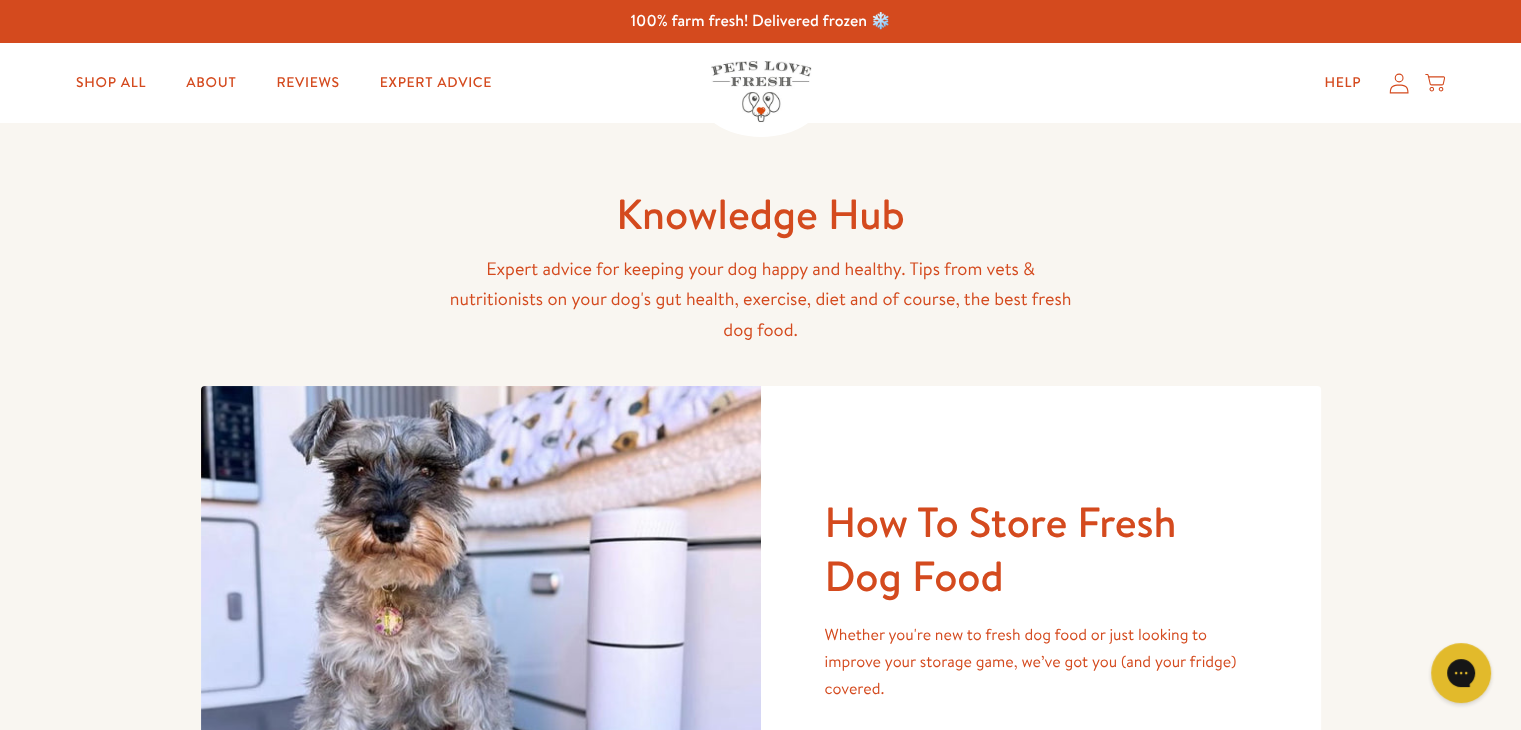 scroll, scrollTop: 0, scrollLeft: 0, axis: both 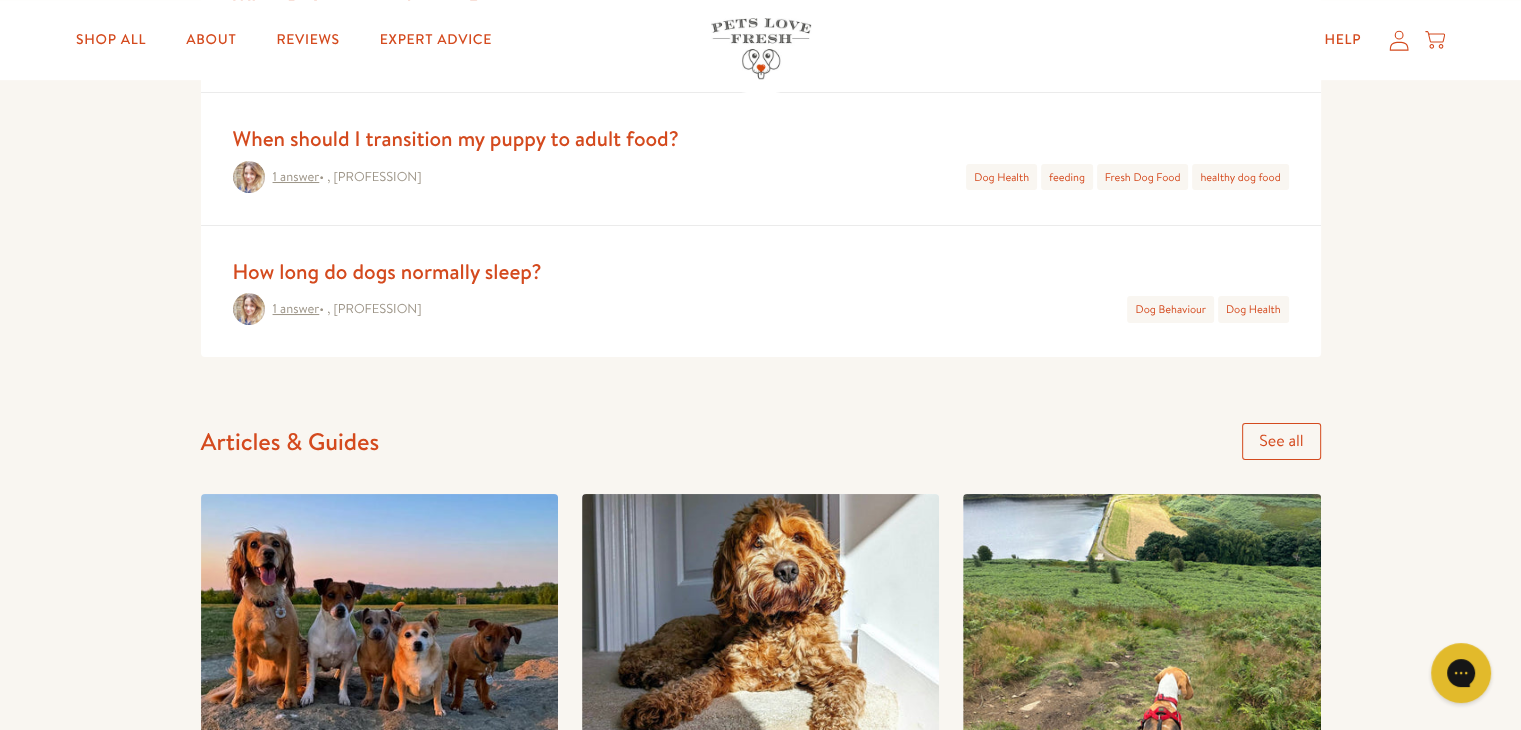 click on "See all" at bounding box center (1281, 441) 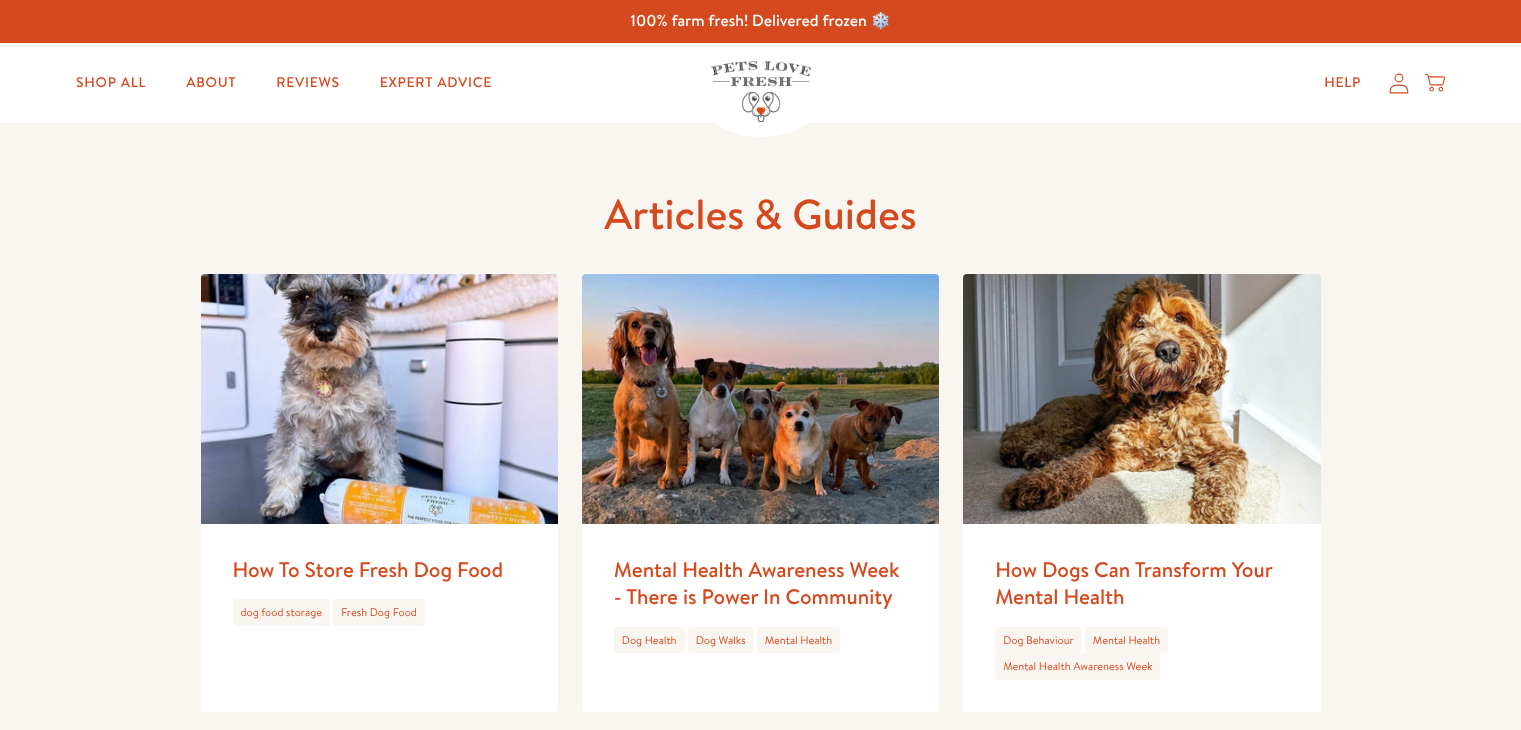 scroll, scrollTop: 0, scrollLeft: 0, axis: both 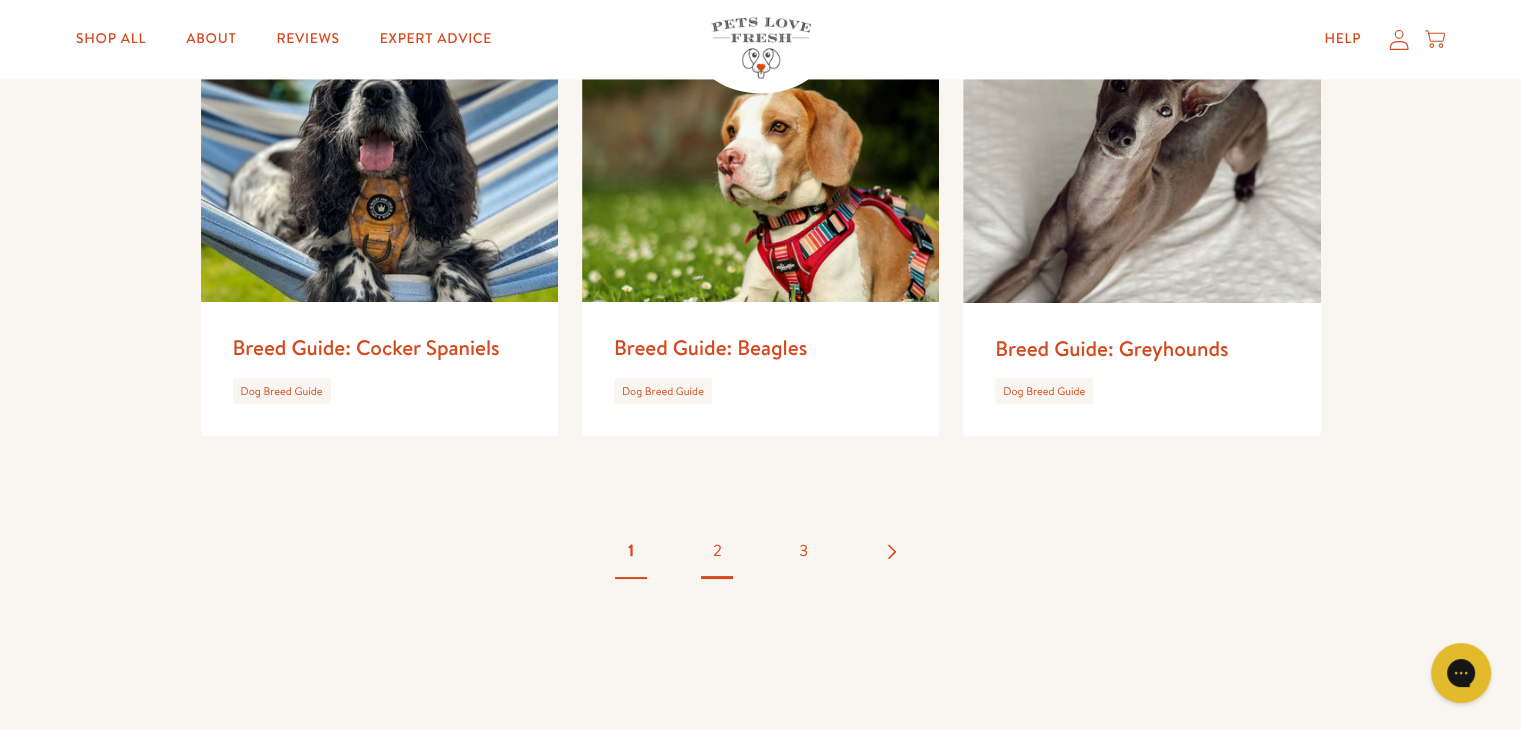 click on "2" at bounding box center (717, 551) 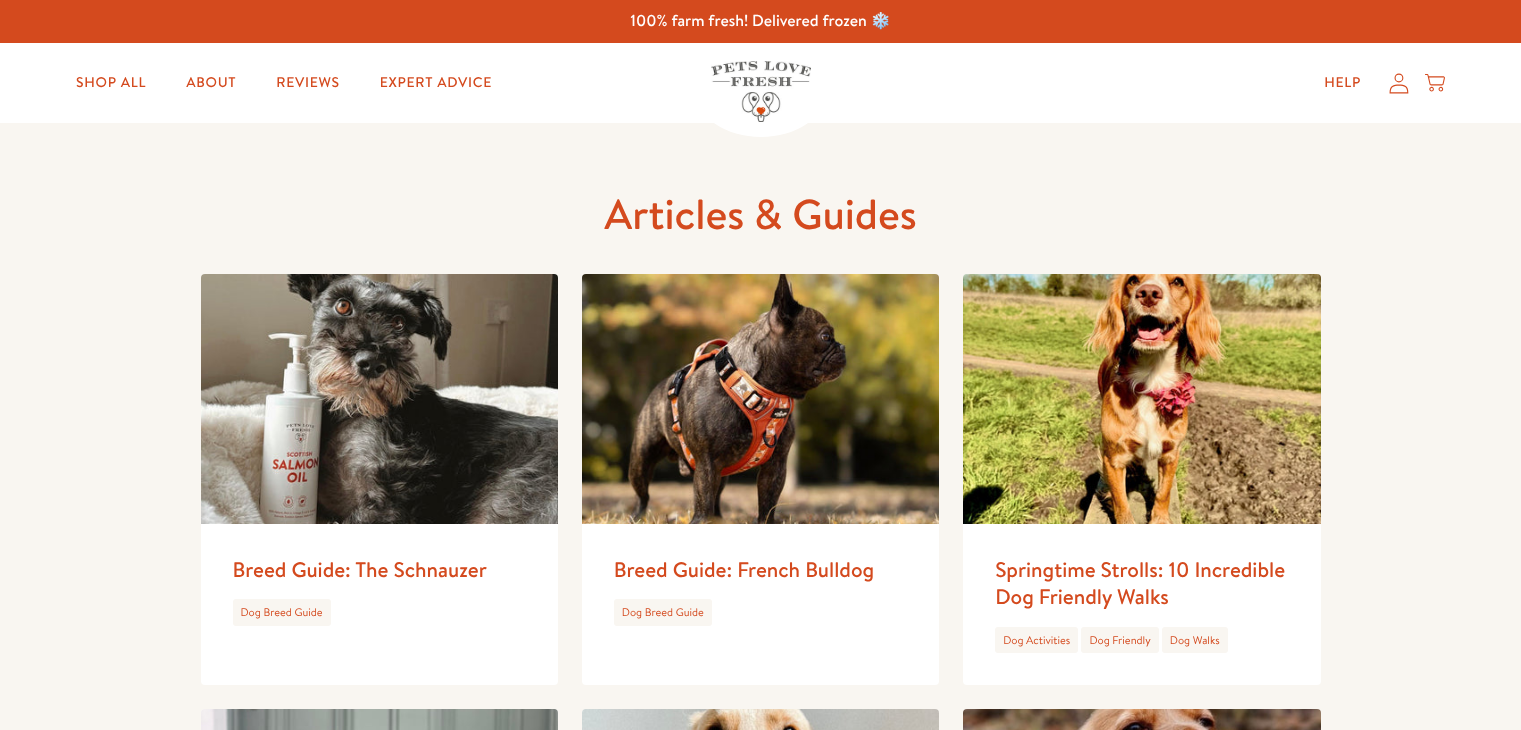 scroll, scrollTop: 0, scrollLeft: 0, axis: both 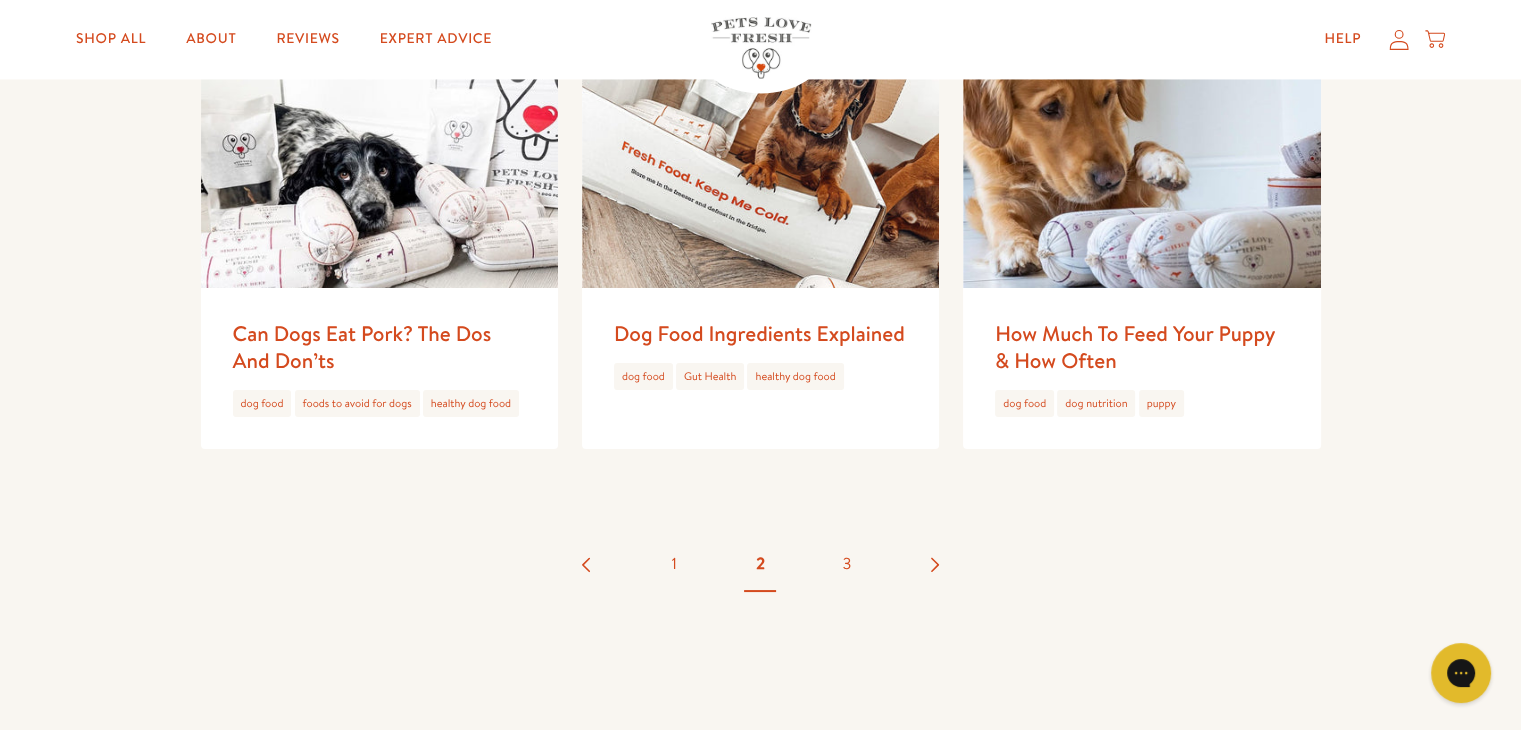 drag, startPoint x: 1532, startPoint y: 85, endPoint x: 1532, endPoint y: 541, distance: 456 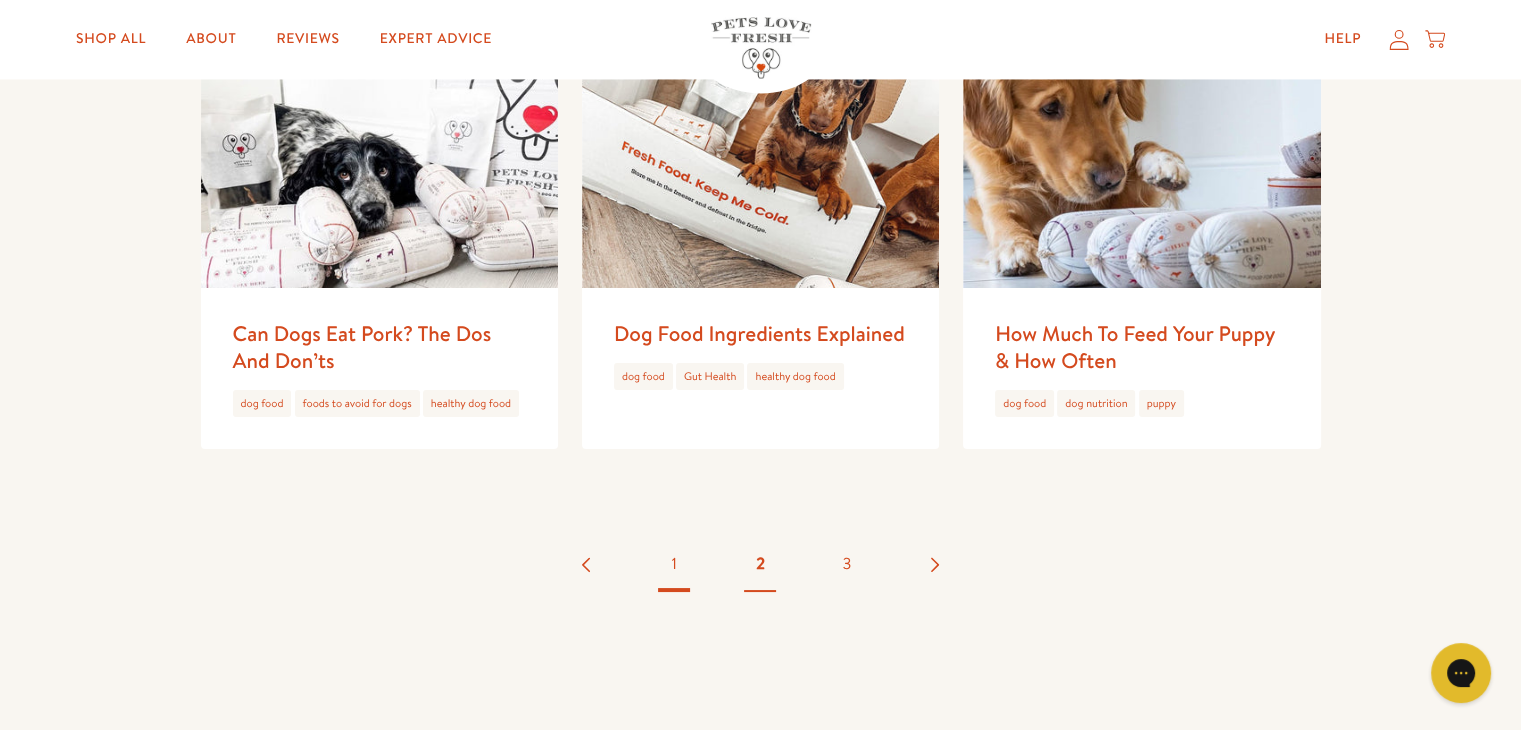 click on "1" at bounding box center [674, 564] 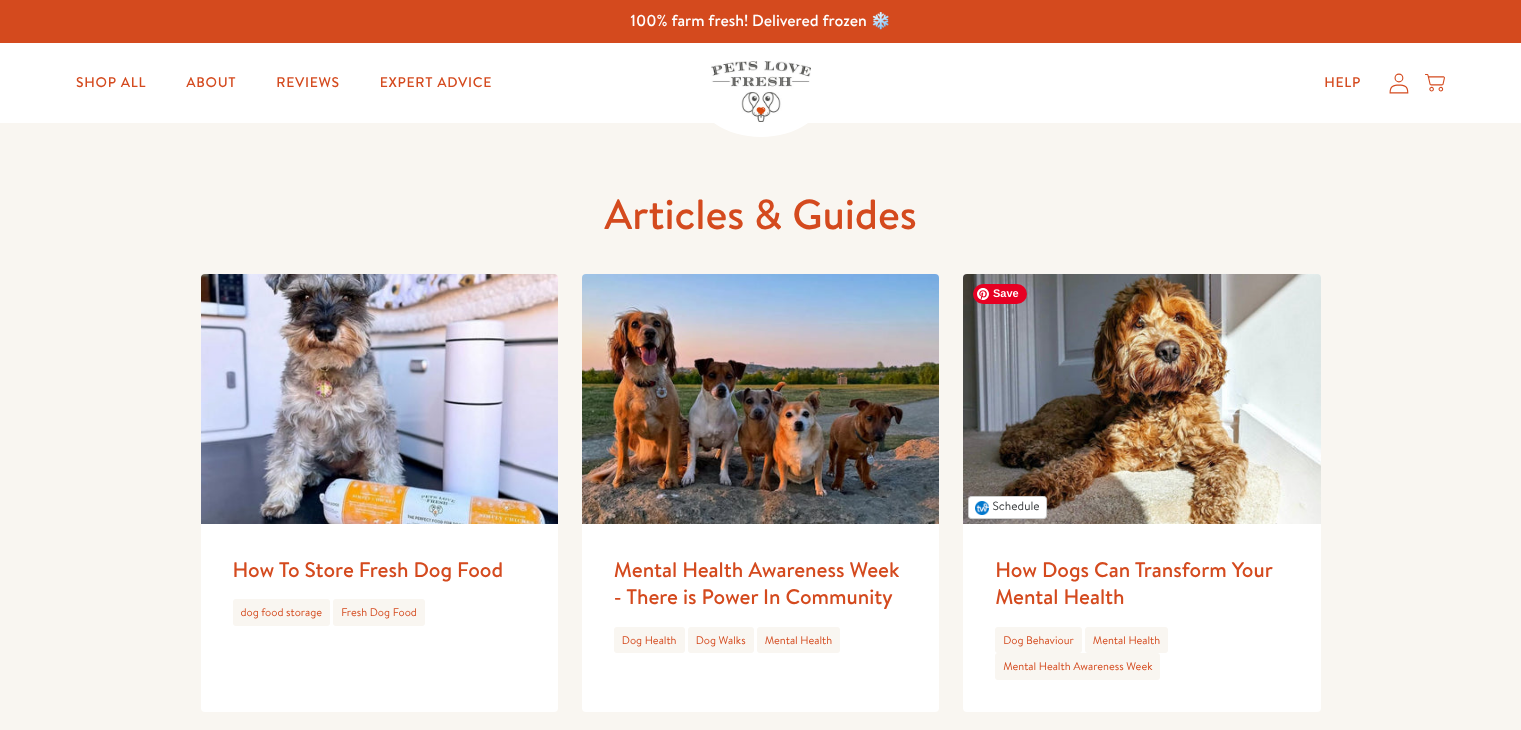scroll, scrollTop: 0, scrollLeft: 0, axis: both 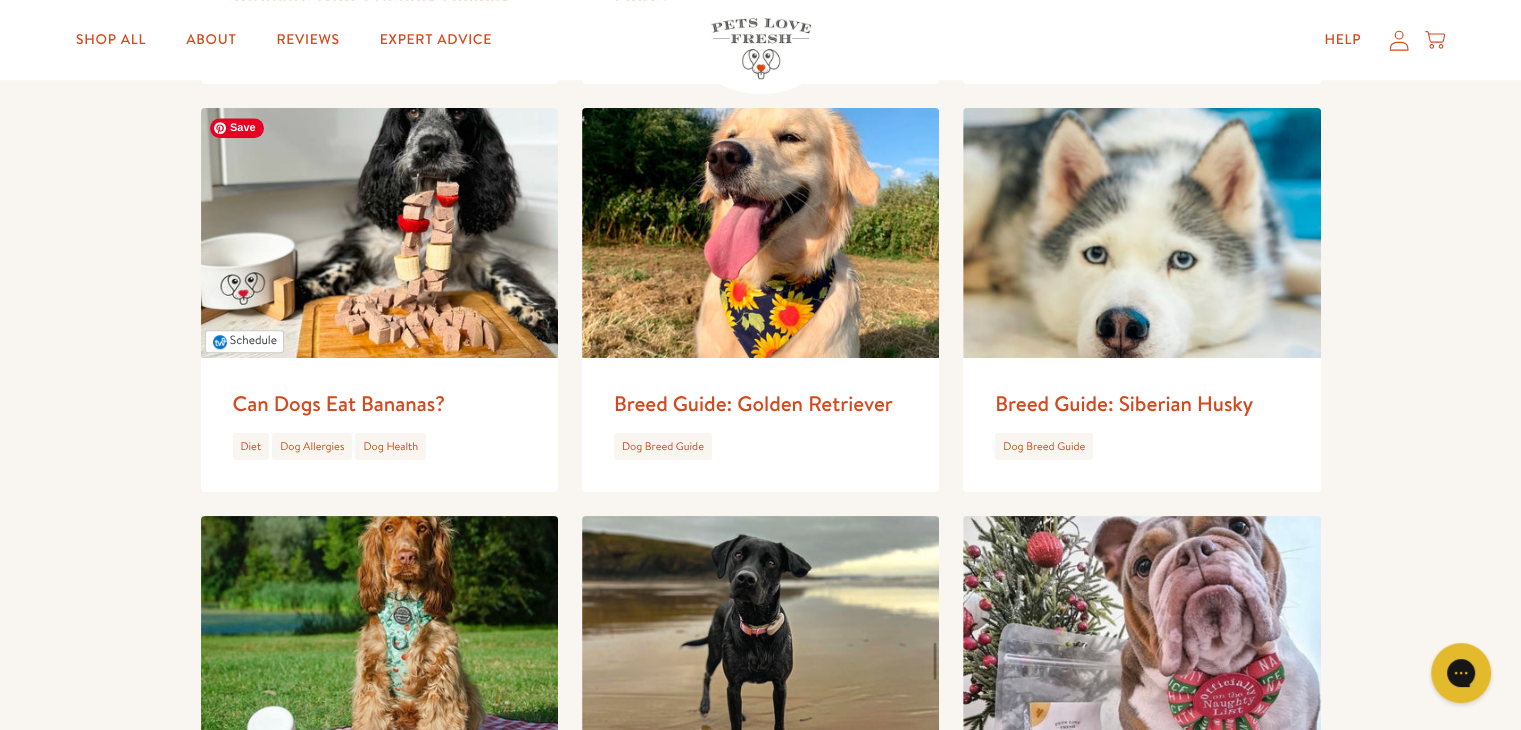 click at bounding box center [379, 233] 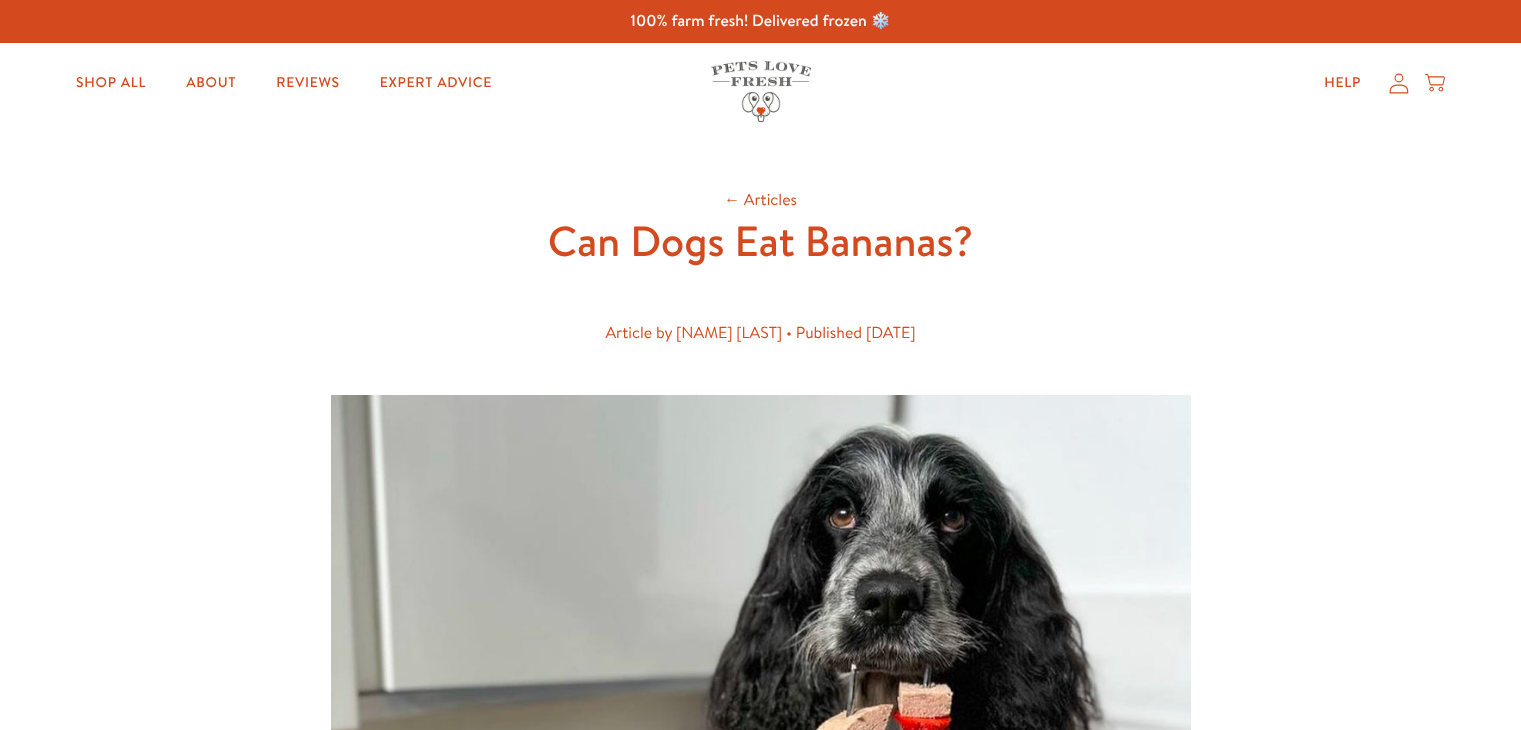 scroll, scrollTop: 0, scrollLeft: 0, axis: both 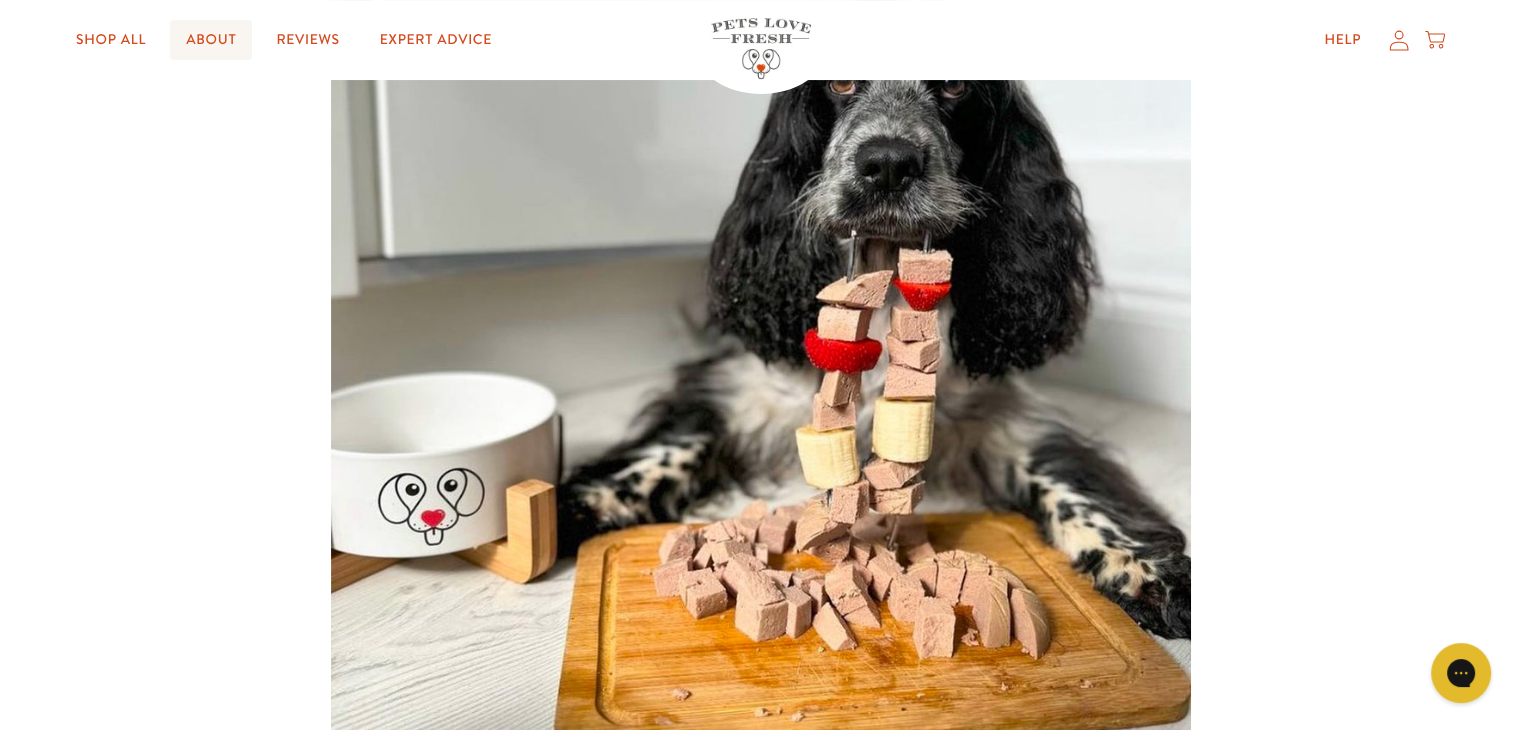 click on "About" at bounding box center [211, 40] 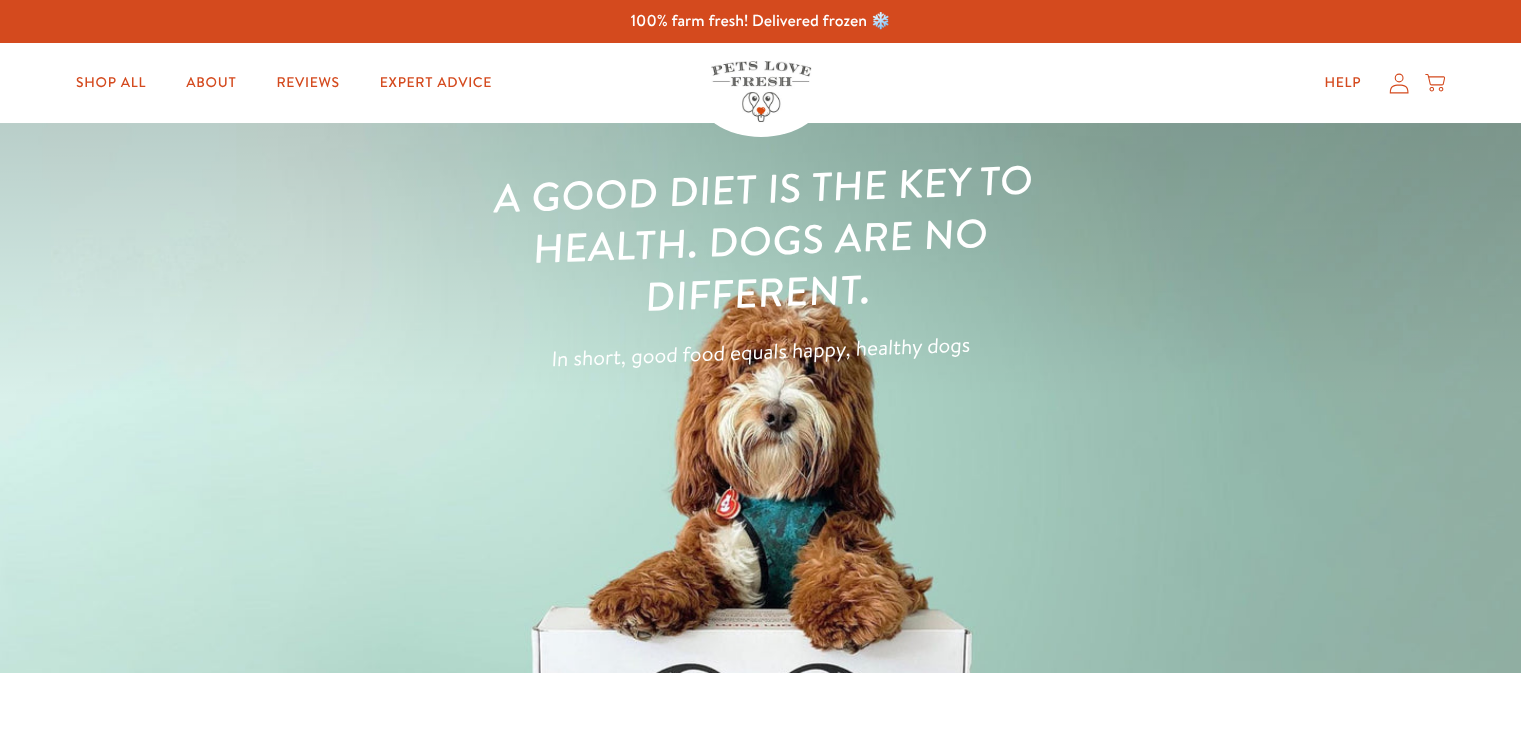 scroll, scrollTop: 0, scrollLeft: 0, axis: both 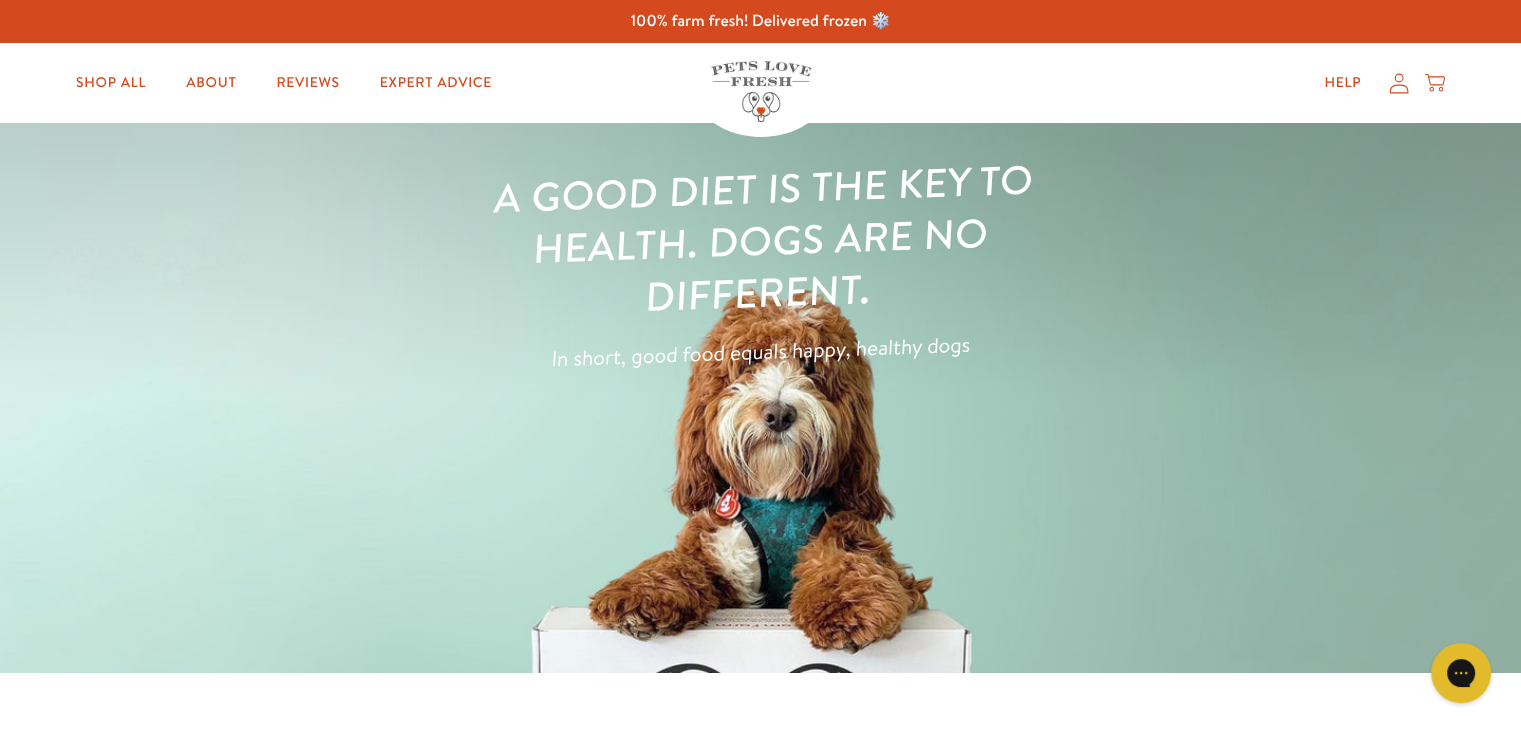 click on "A good diet is the key to health. Dogs are no different." at bounding box center (760, 240) 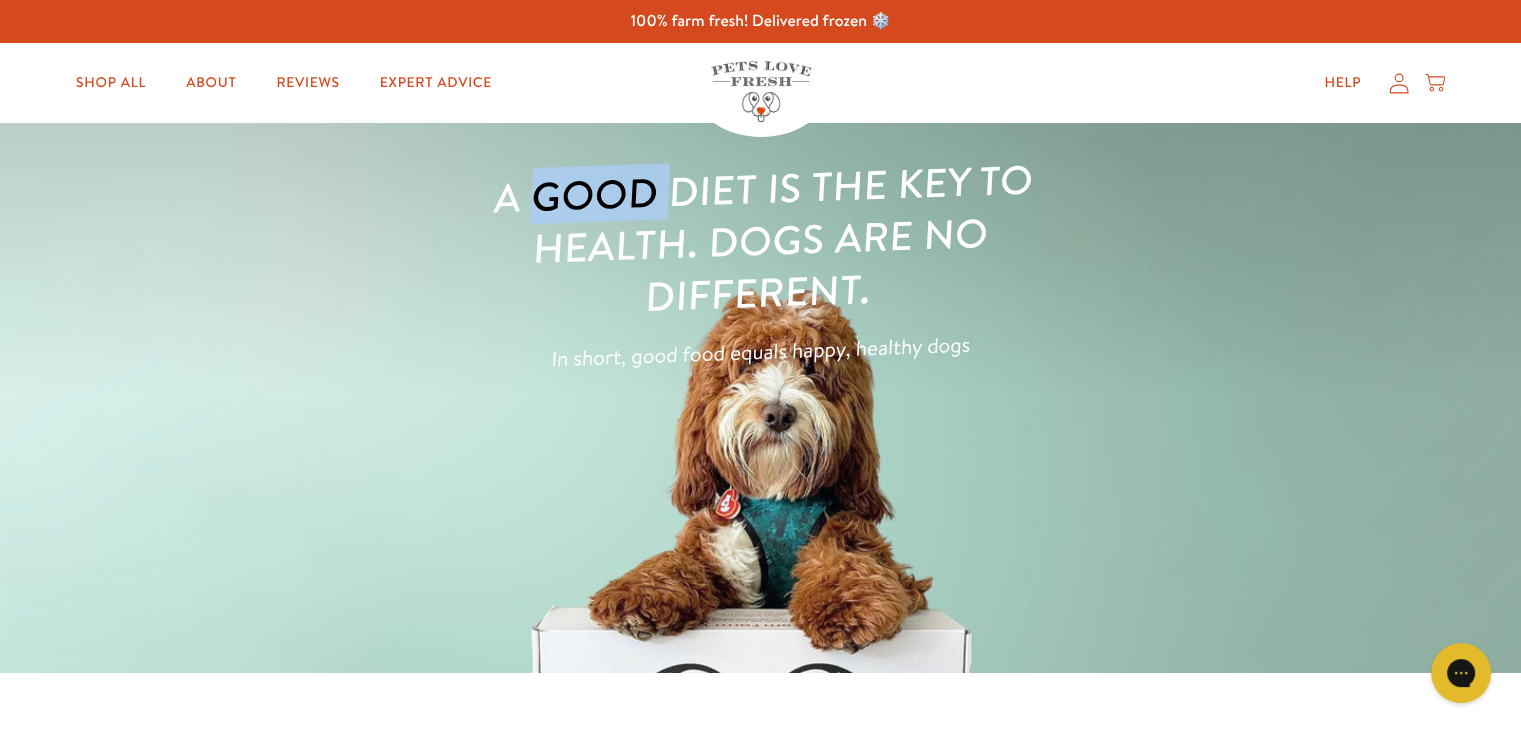 click on "A good diet is the key to health. Dogs are no different." at bounding box center [760, 240] 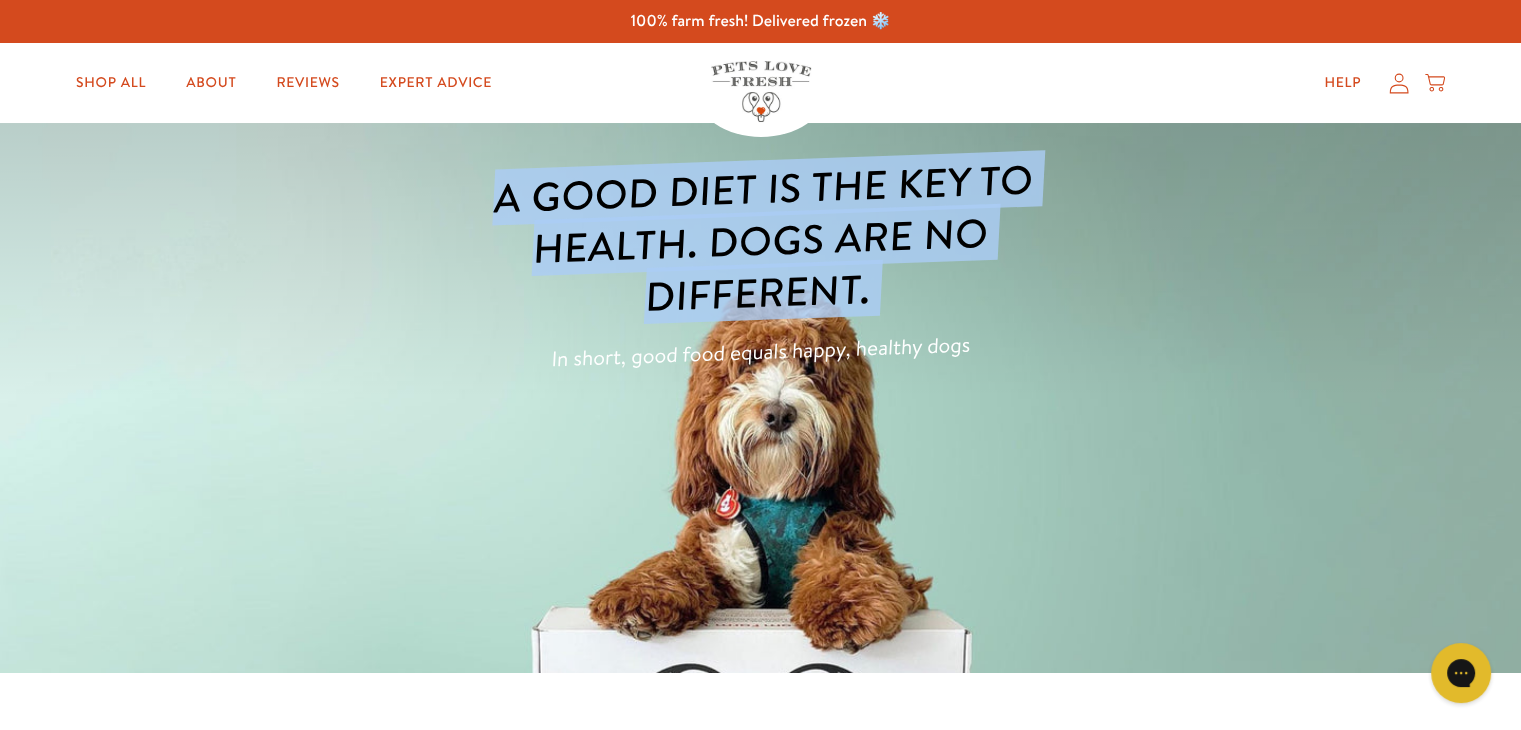 click on "A good diet is the key to health. Dogs are no different." at bounding box center [760, 240] 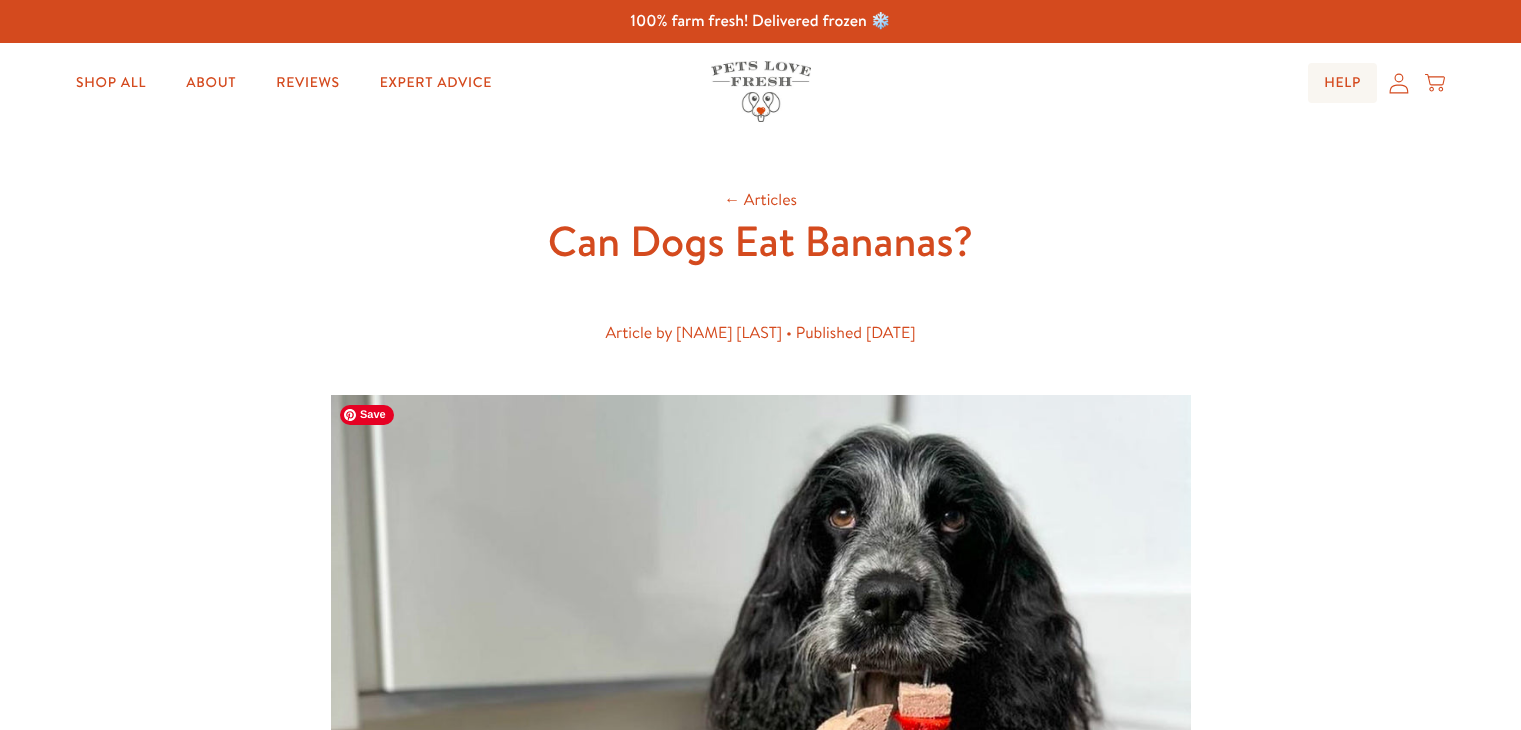 scroll, scrollTop: 434, scrollLeft: 0, axis: vertical 